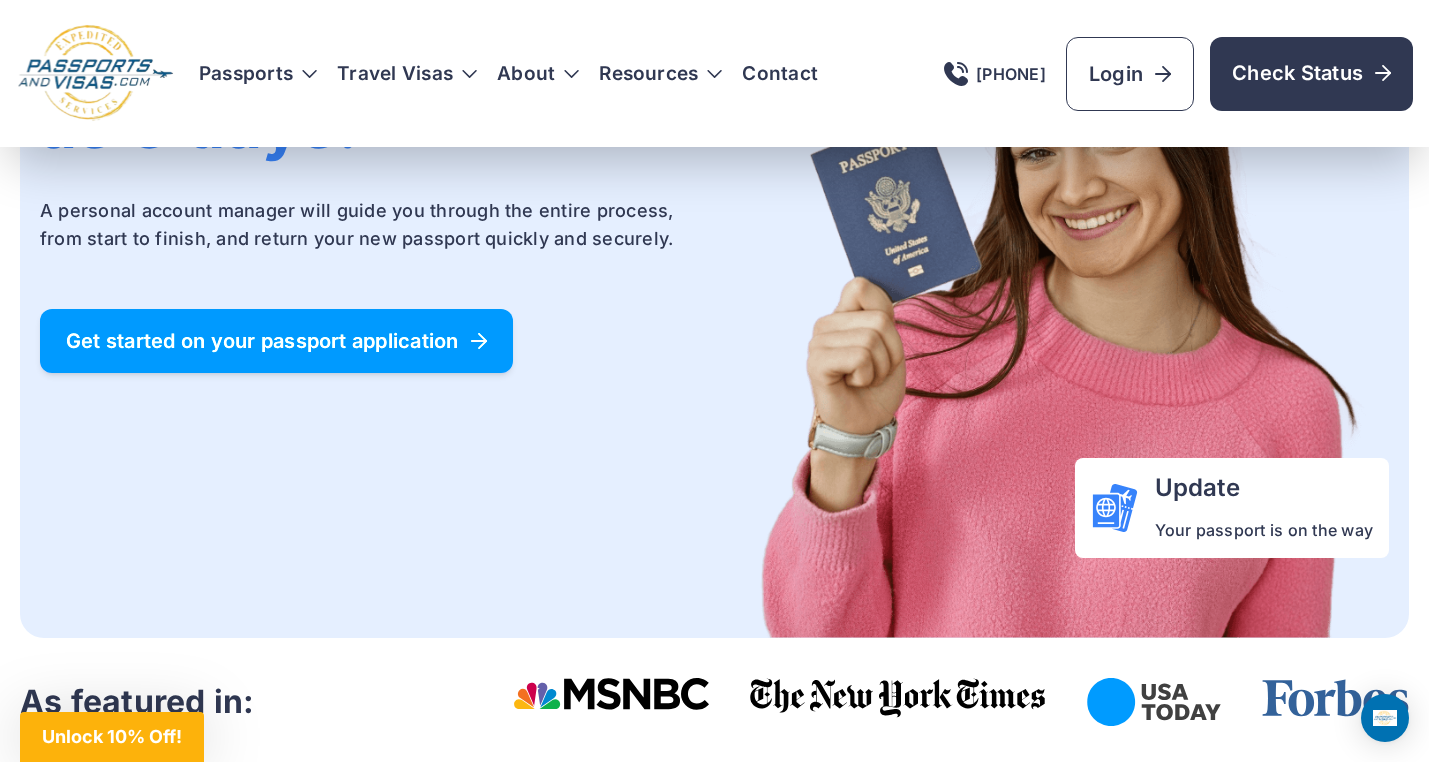 scroll, scrollTop: 259, scrollLeft: 0, axis: vertical 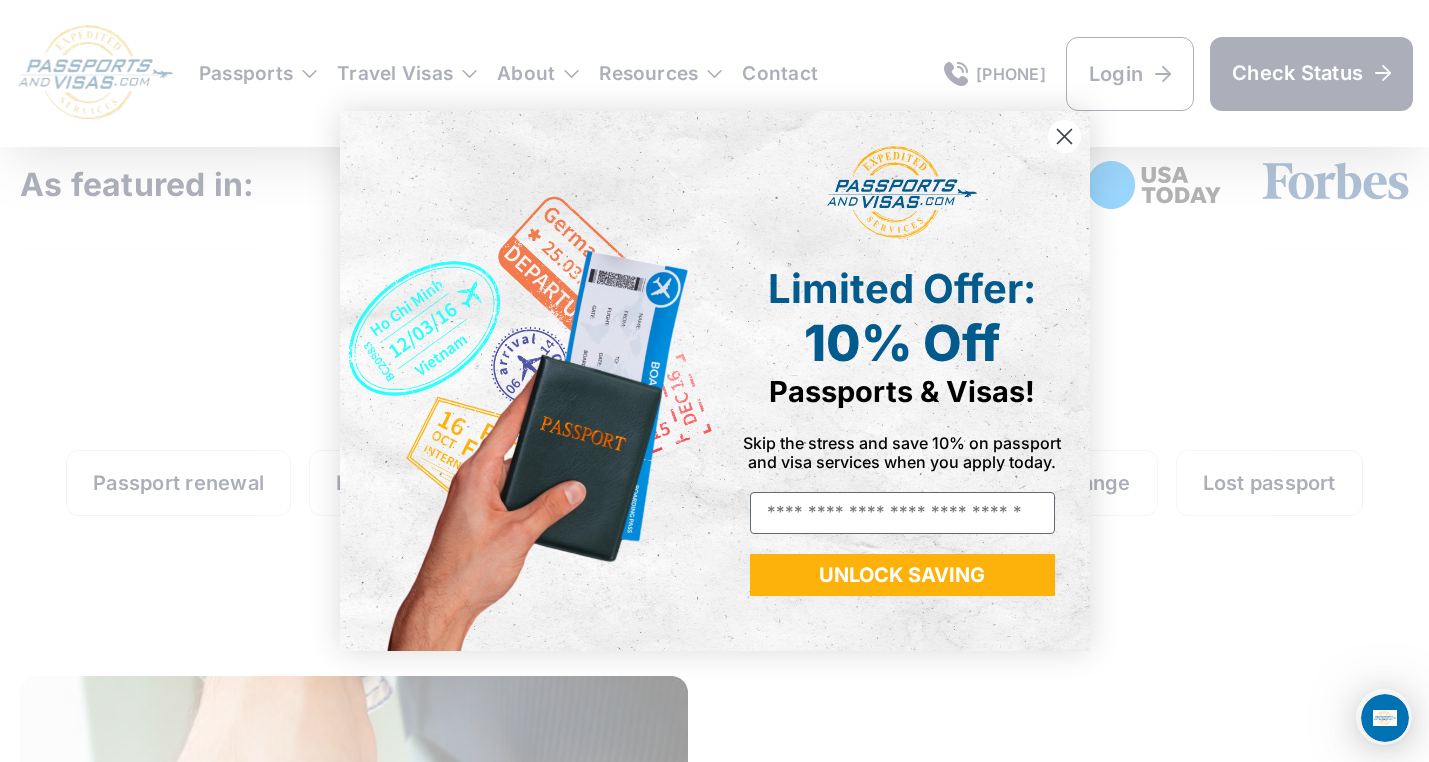 click 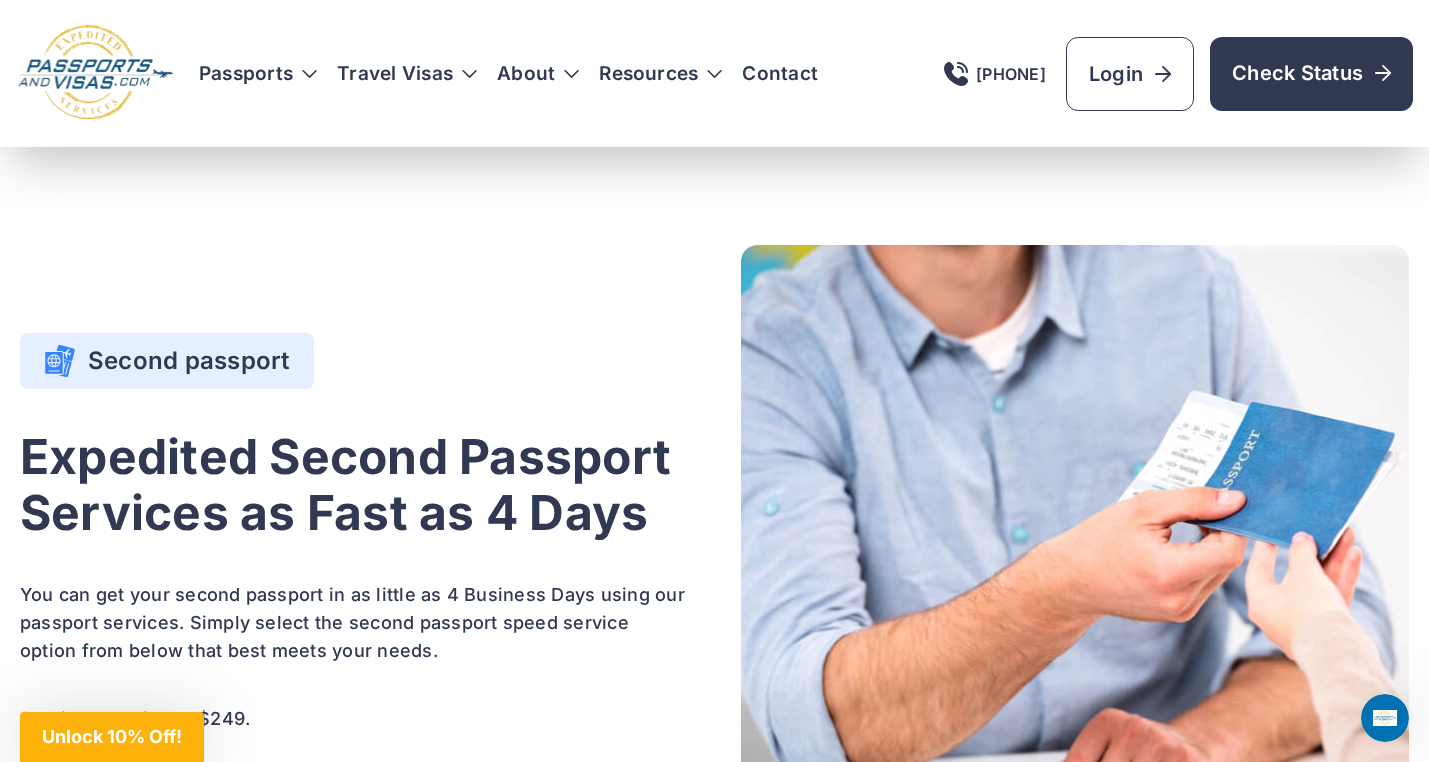 scroll, scrollTop: 3631, scrollLeft: 0, axis: vertical 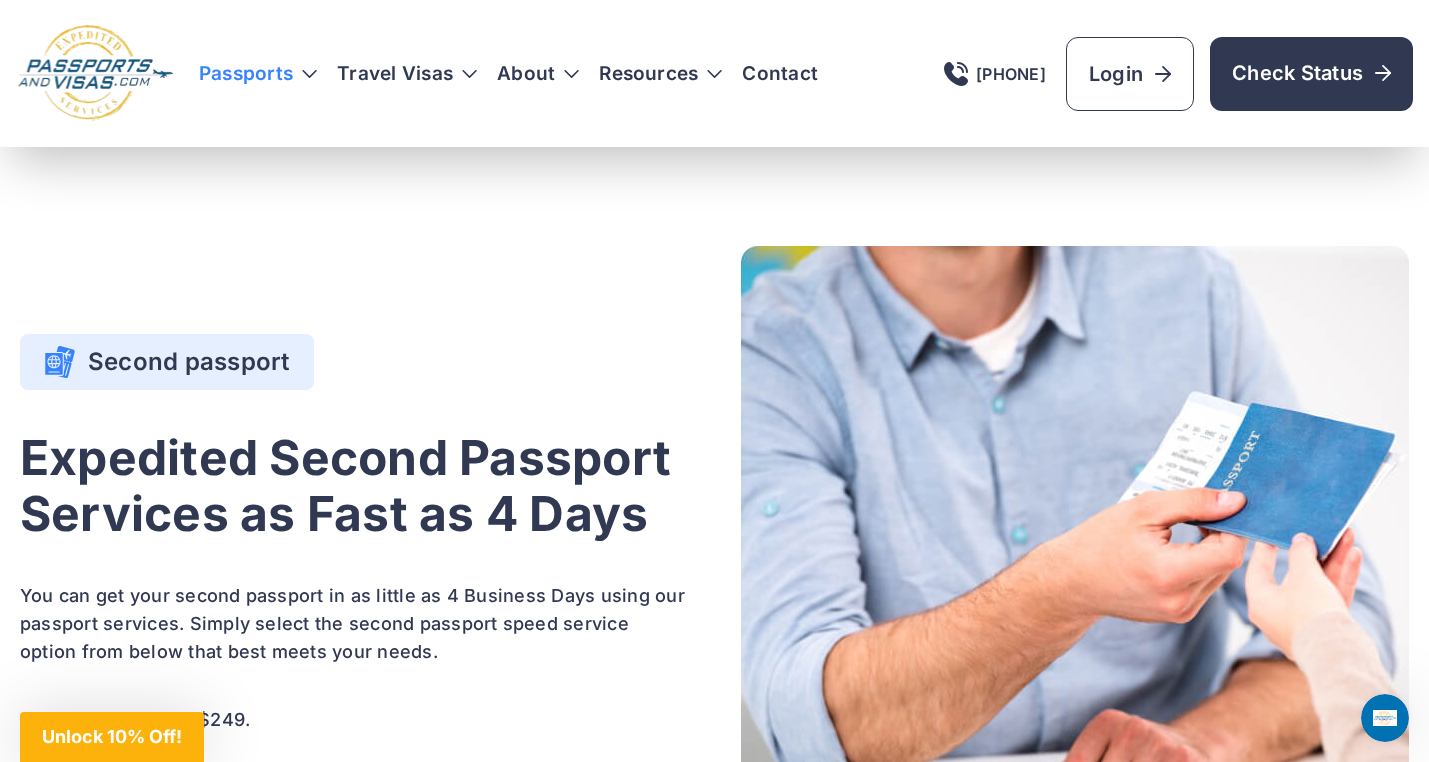 click on "Passports" at bounding box center [258, 74] 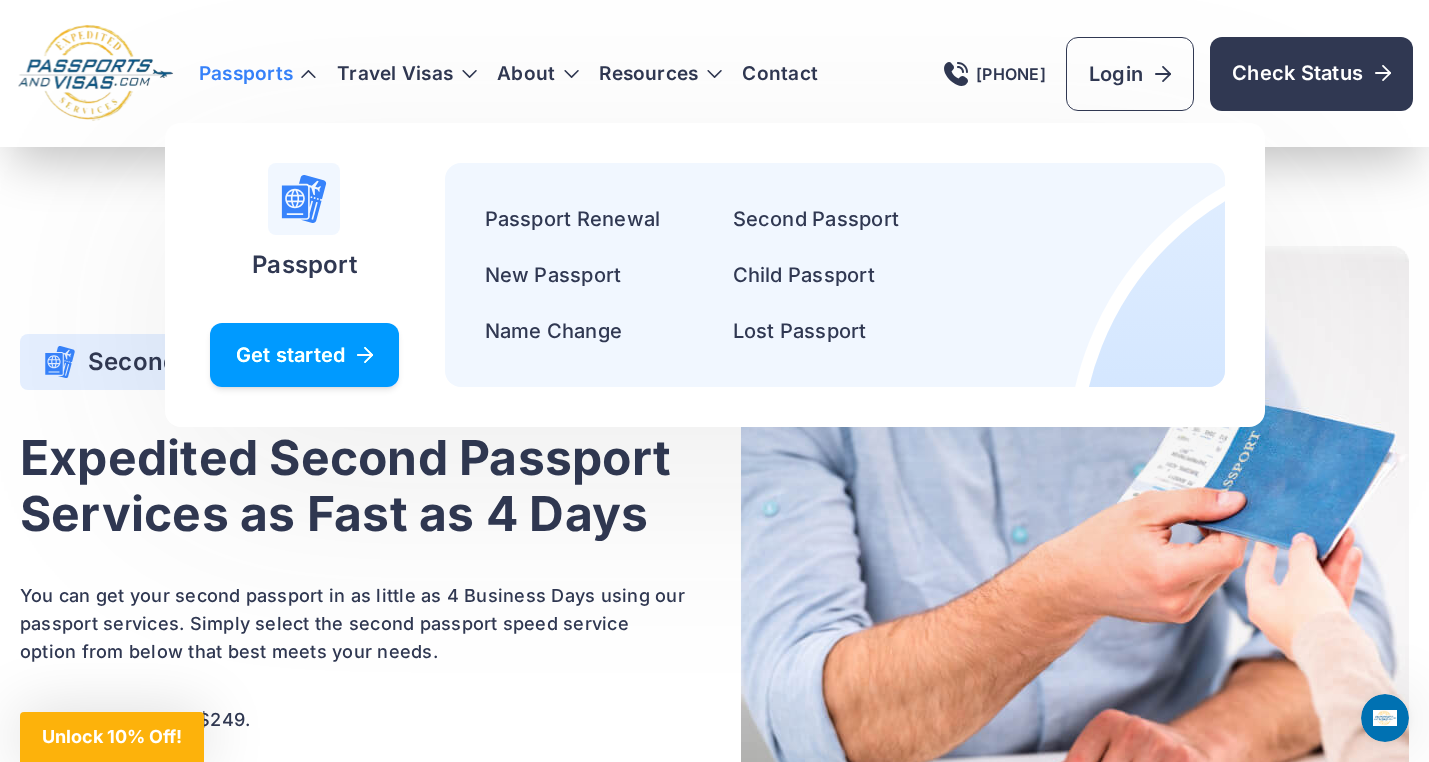 click on "Get started" at bounding box center [305, 355] 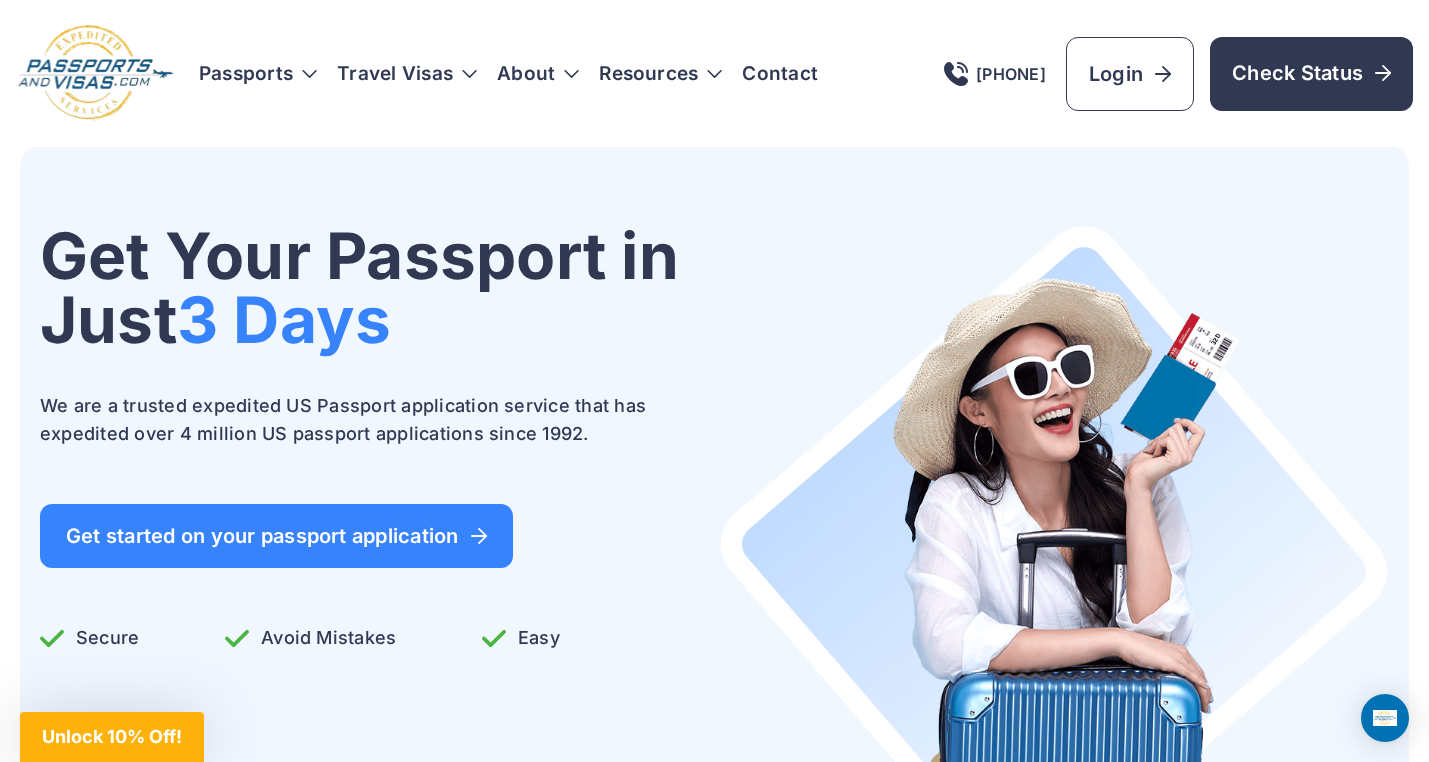 scroll, scrollTop: 0, scrollLeft: 0, axis: both 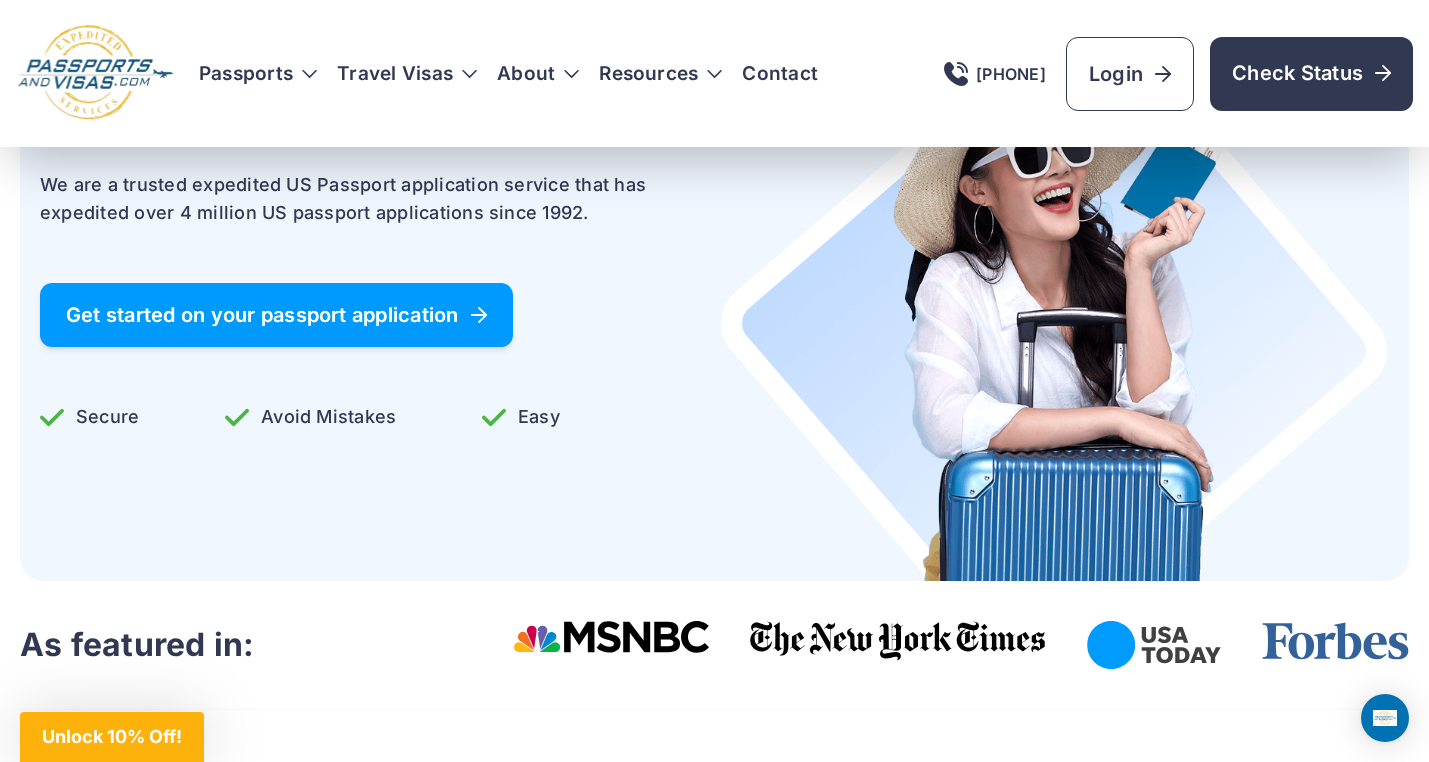 click on "Get started on your passport application" at bounding box center [276, 315] 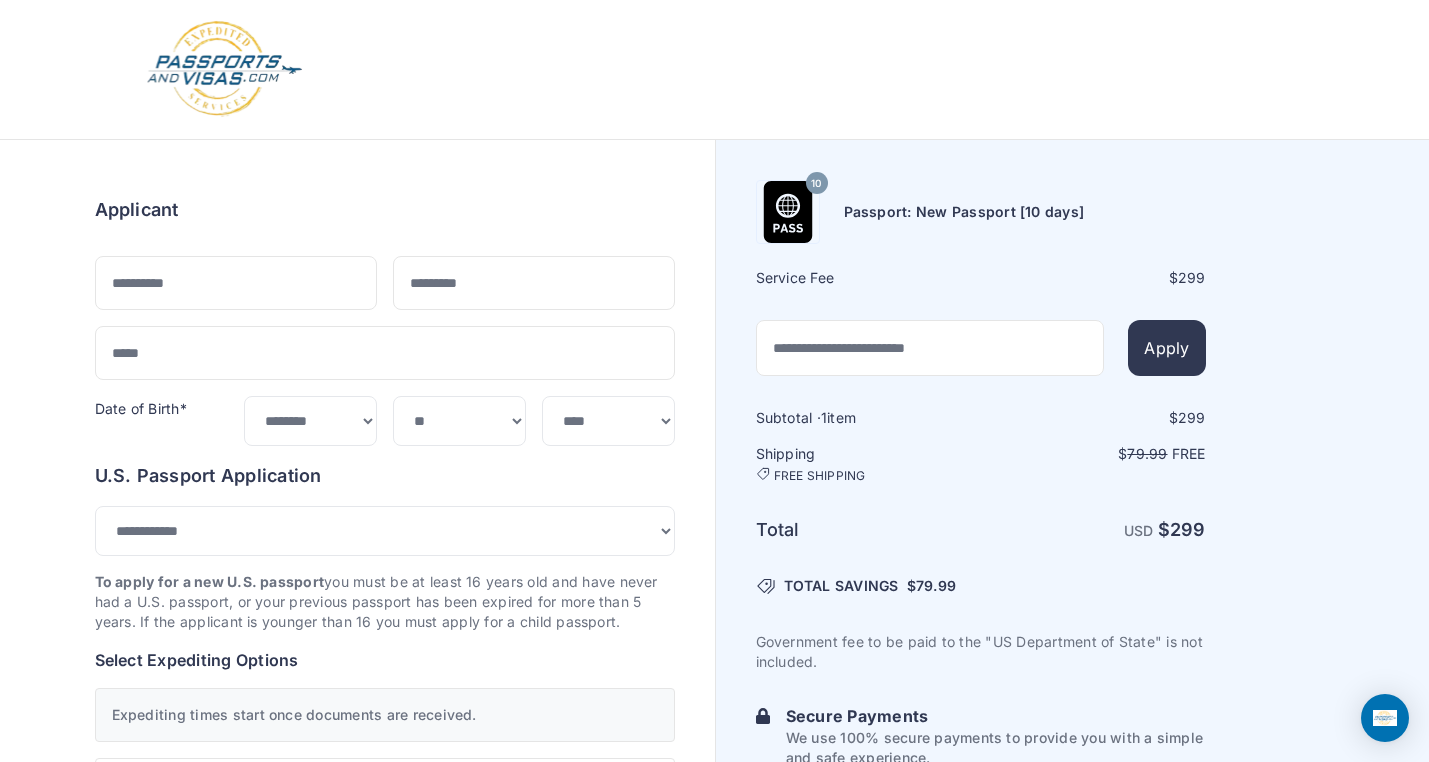 select on "***" 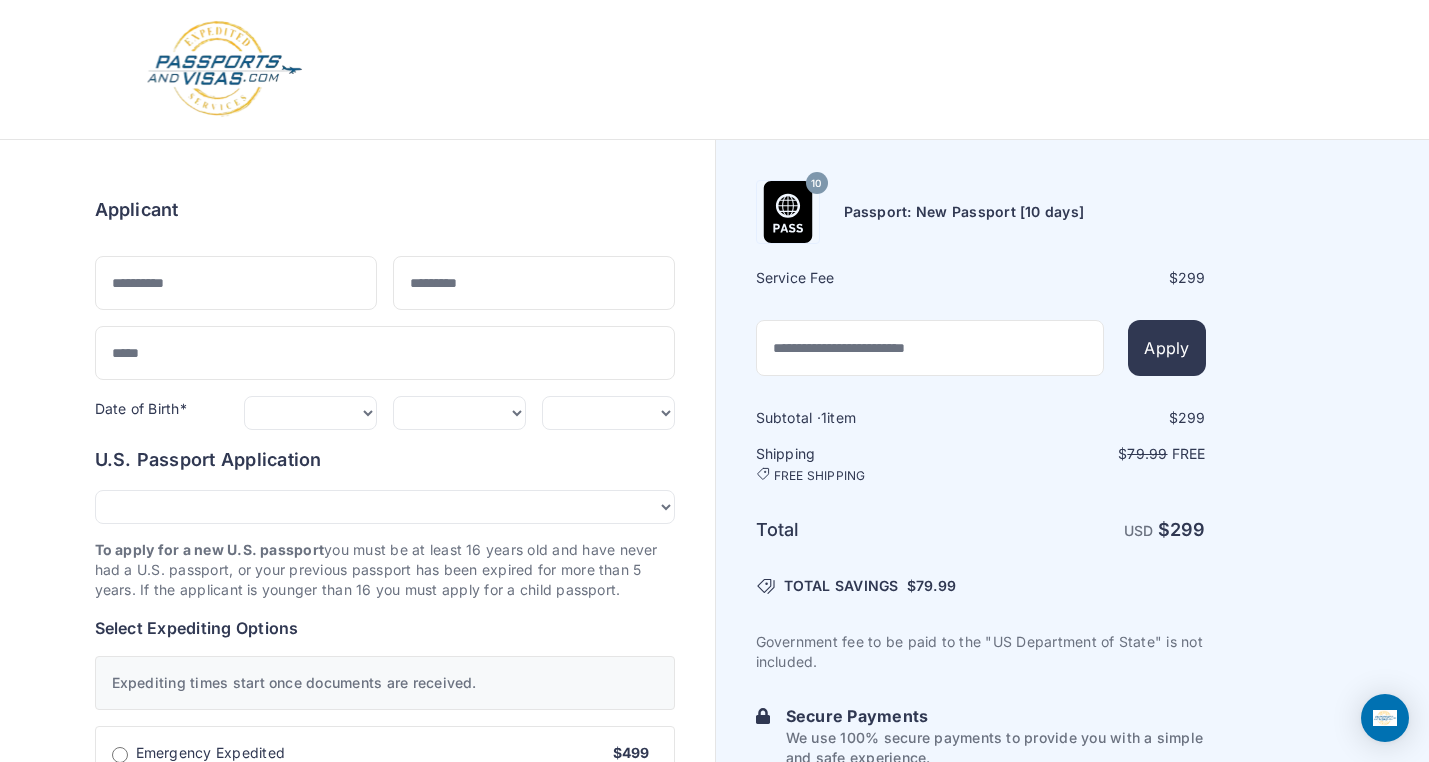 scroll, scrollTop: 0, scrollLeft: 0, axis: both 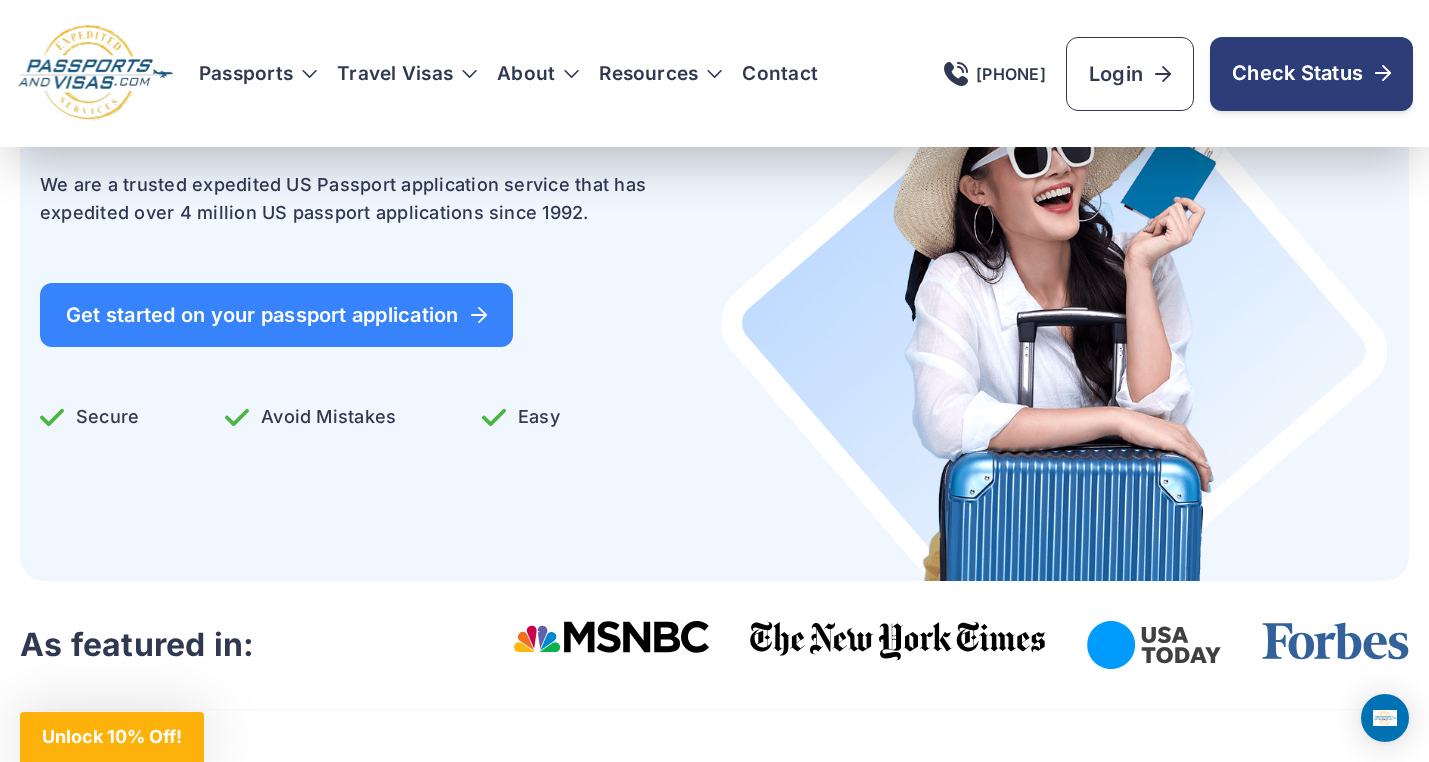 click on "Check Status" at bounding box center [1311, 73] 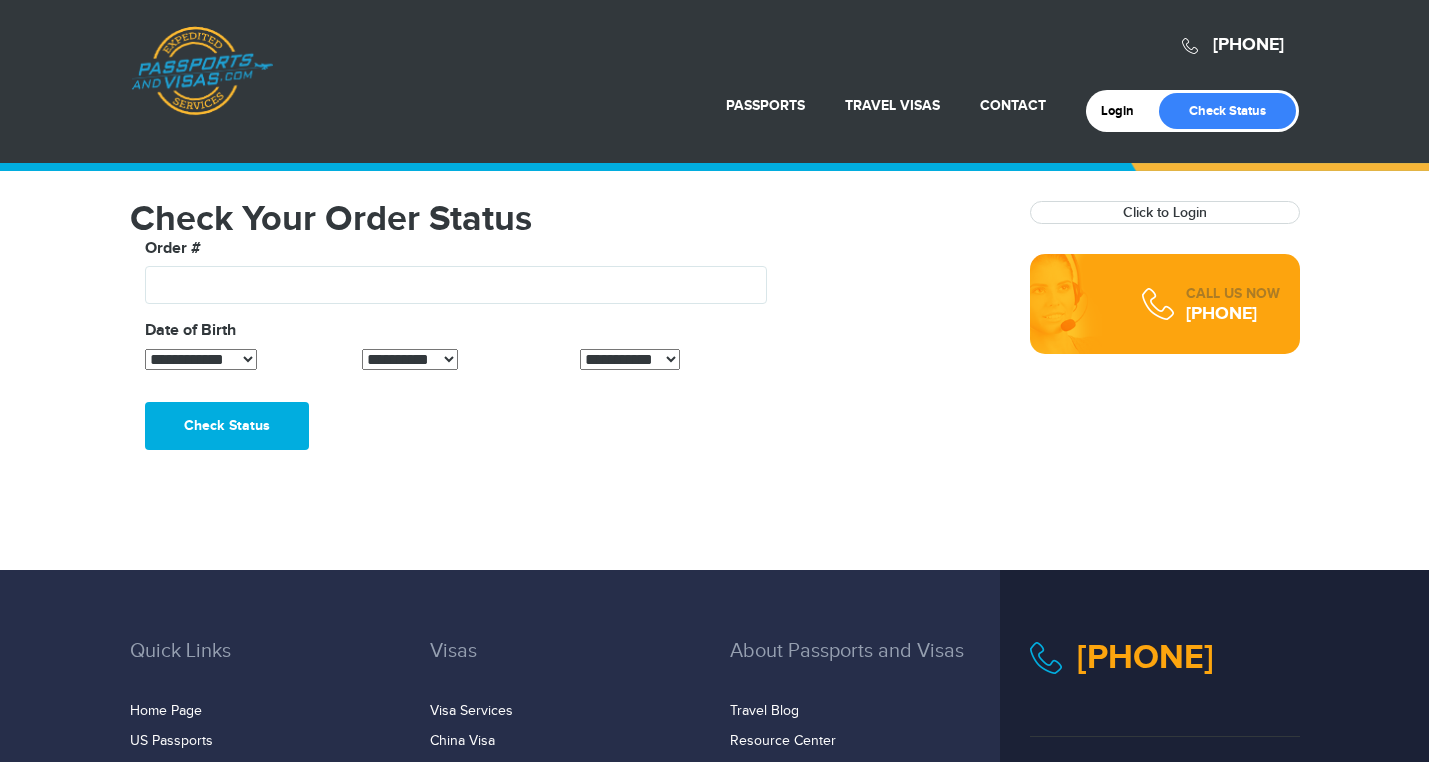 scroll, scrollTop: 0, scrollLeft: 0, axis: both 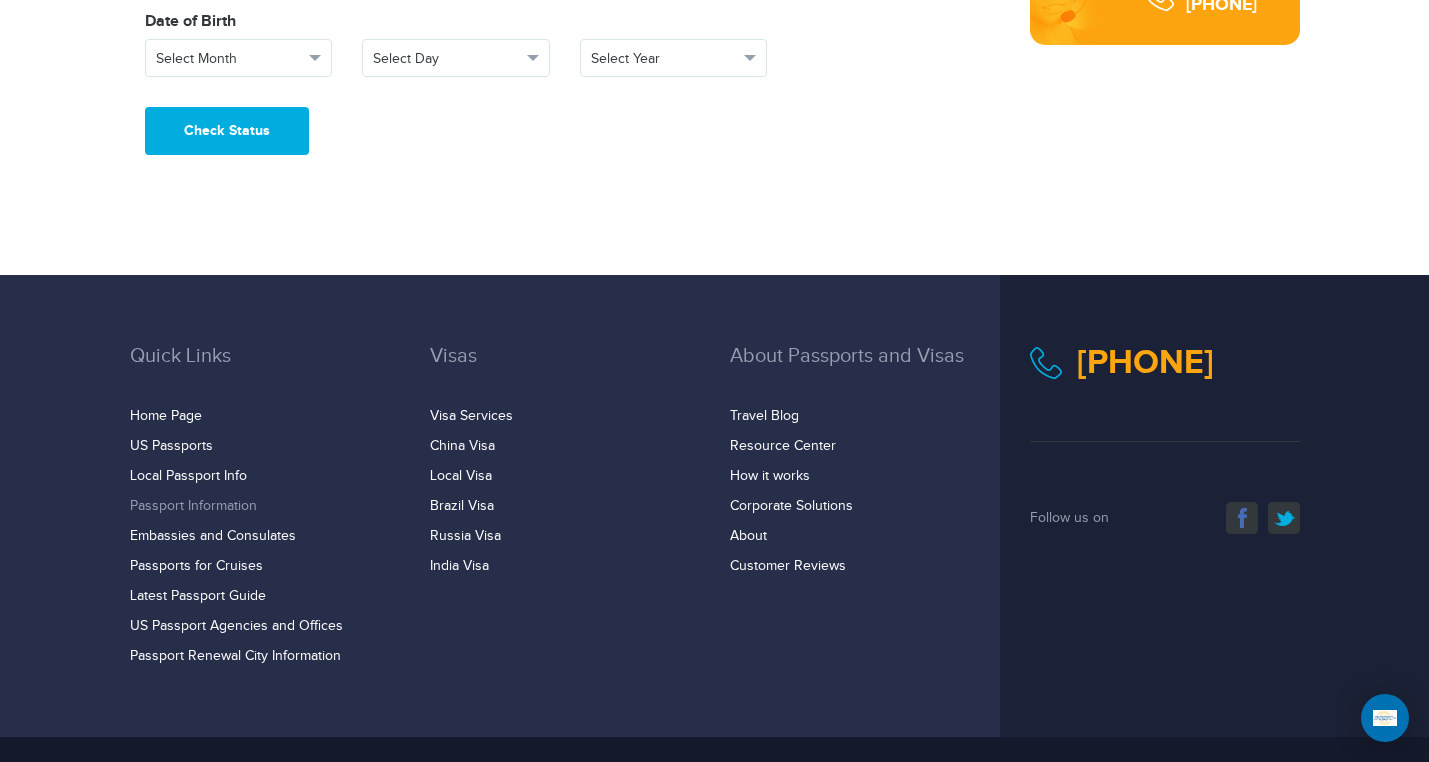 click on "Passport Information" at bounding box center (193, 506) 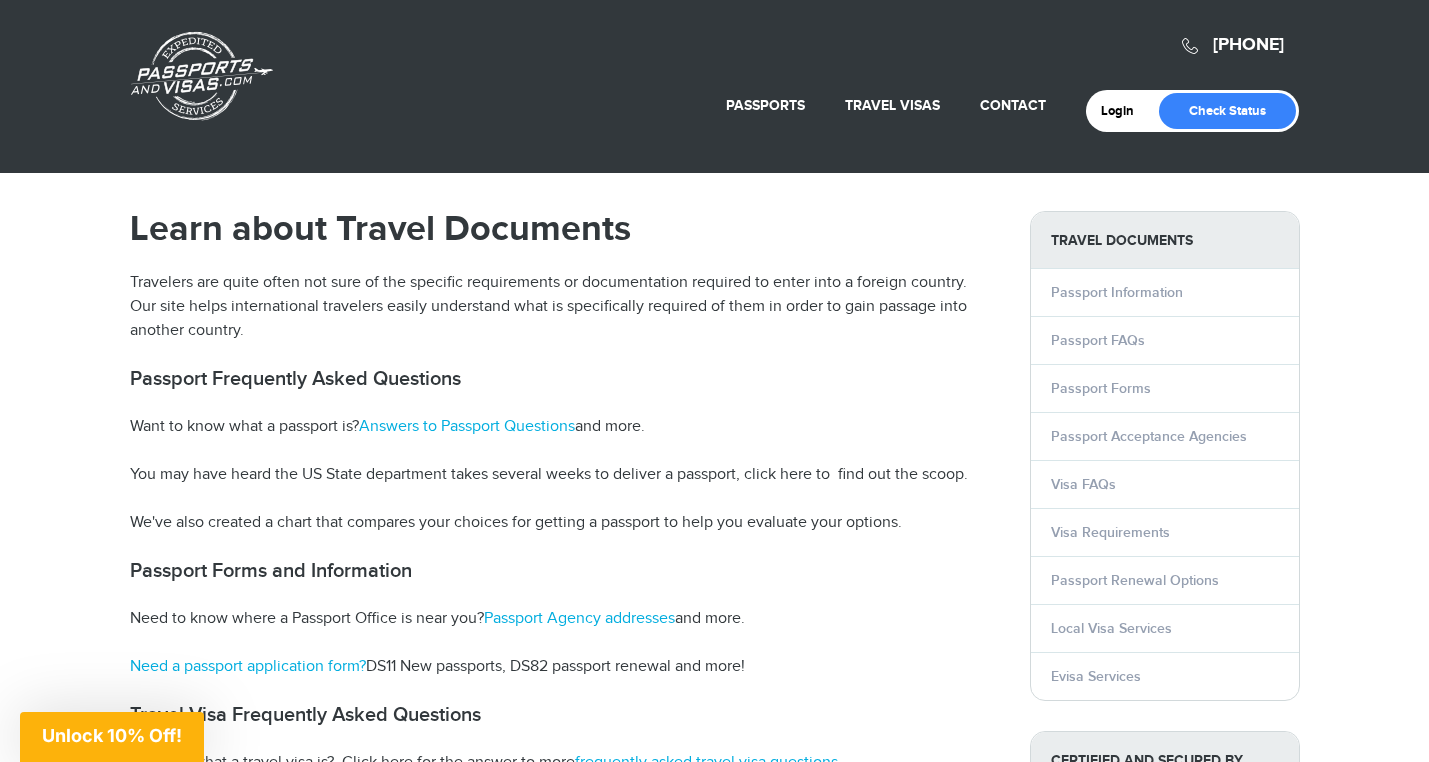 scroll, scrollTop: 0, scrollLeft: 0, axis: both 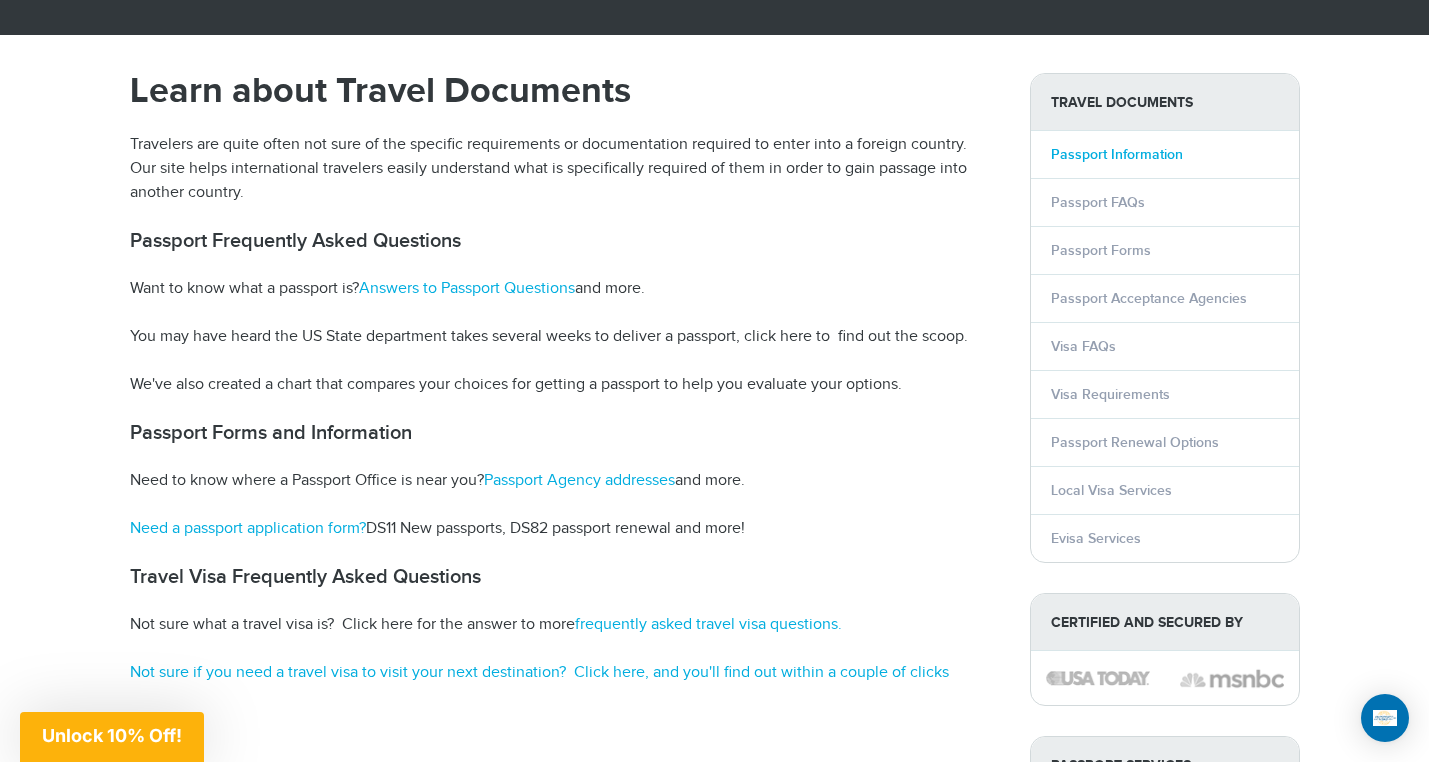 click on "Passport Information" at bounding box center [1117, 154] 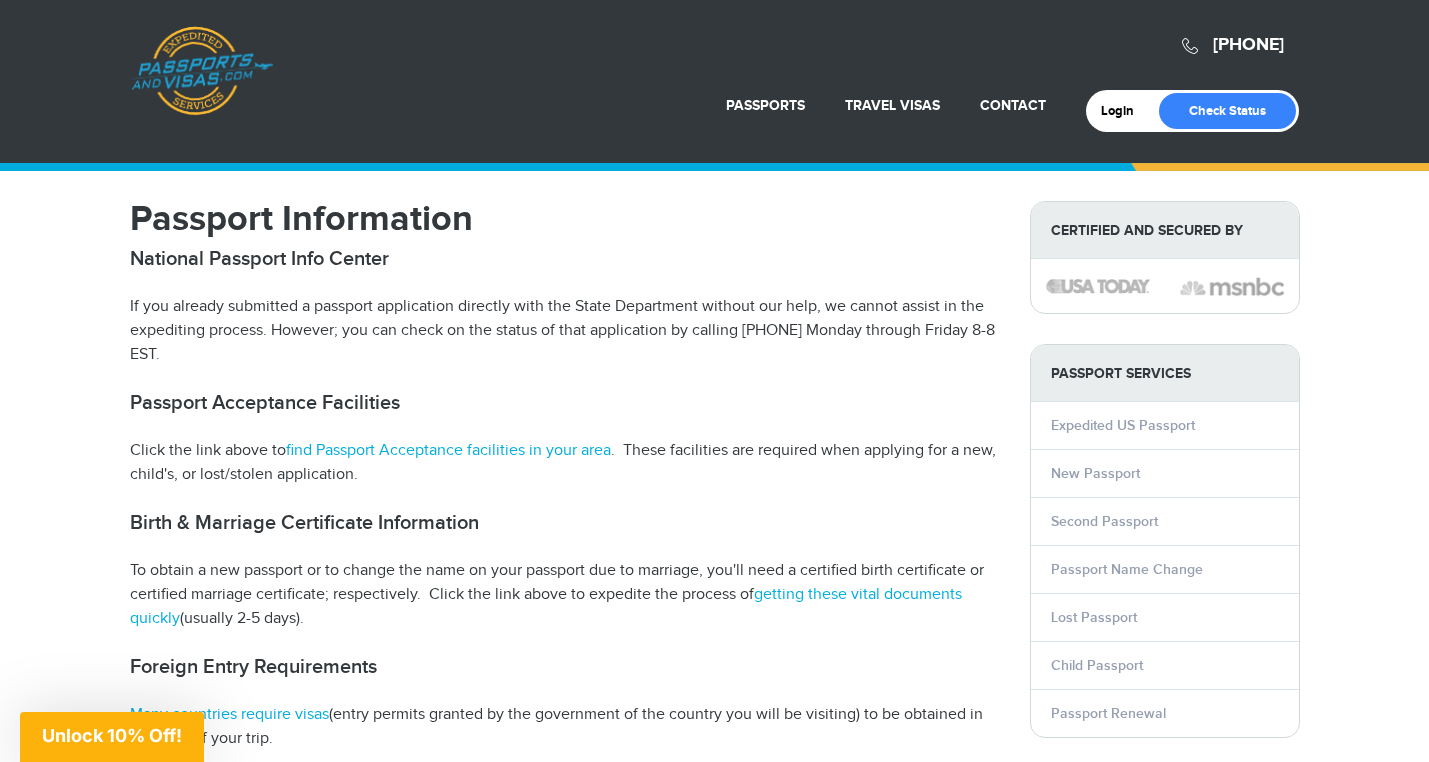 scroll, scrollTop: 0, scrollLeft: 0, axis: both 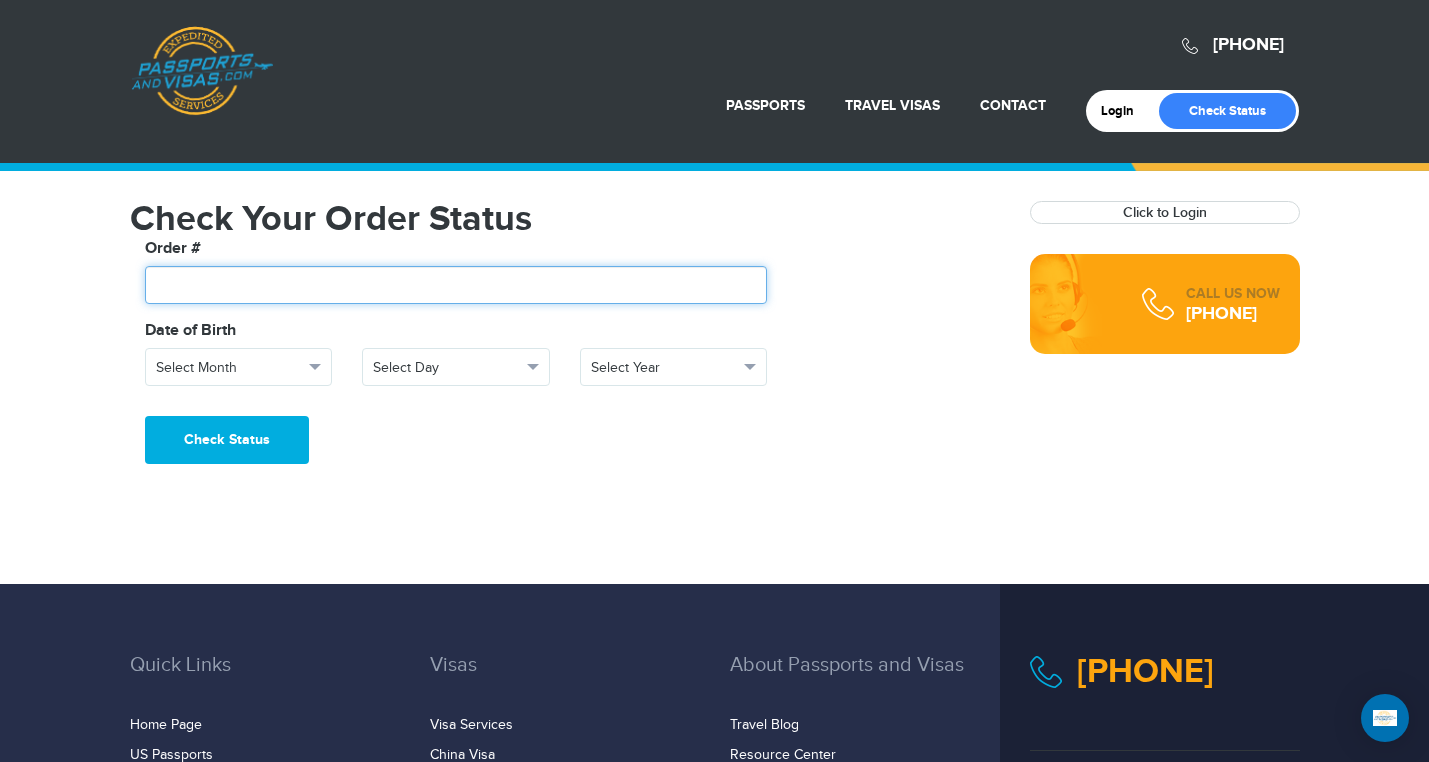 click at bounding box center (456, 285) 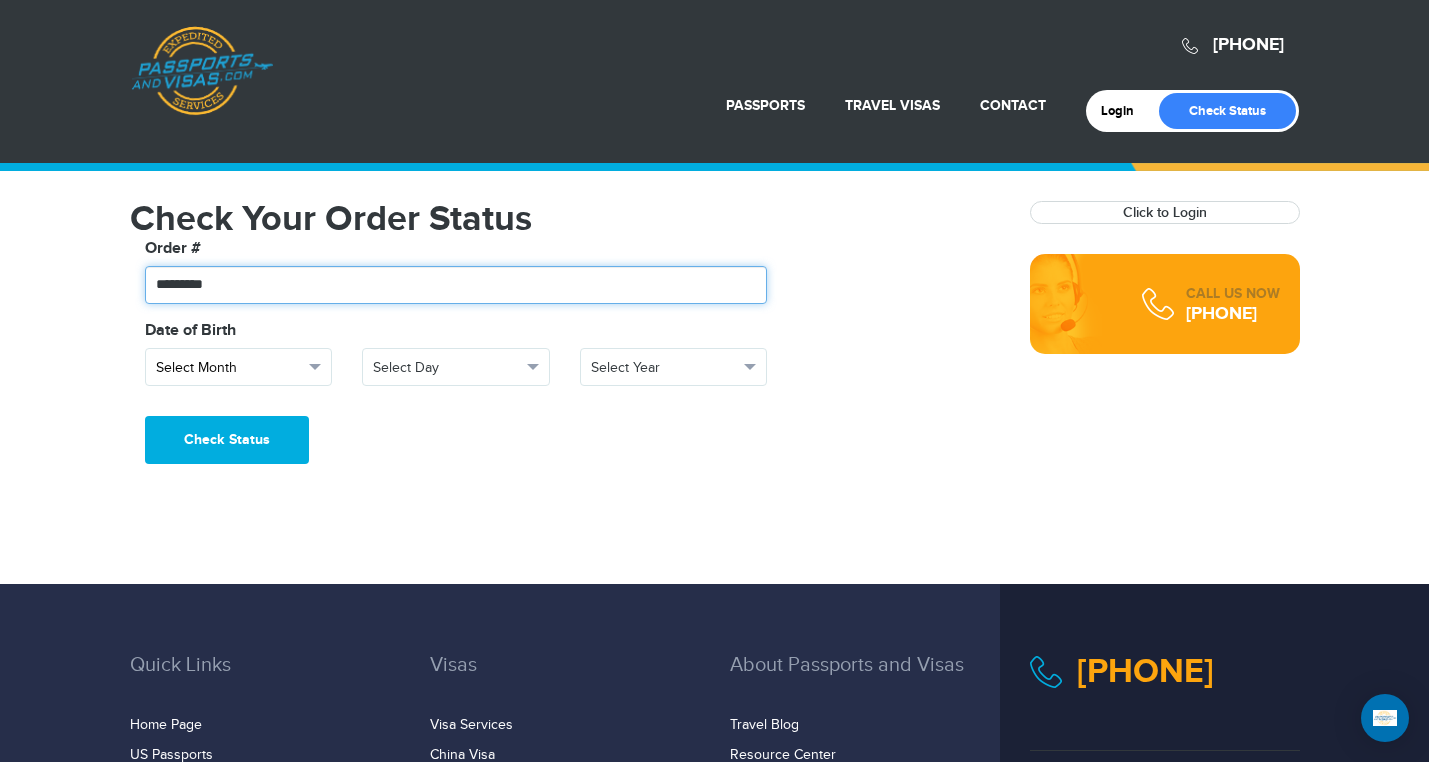 type on "*********" 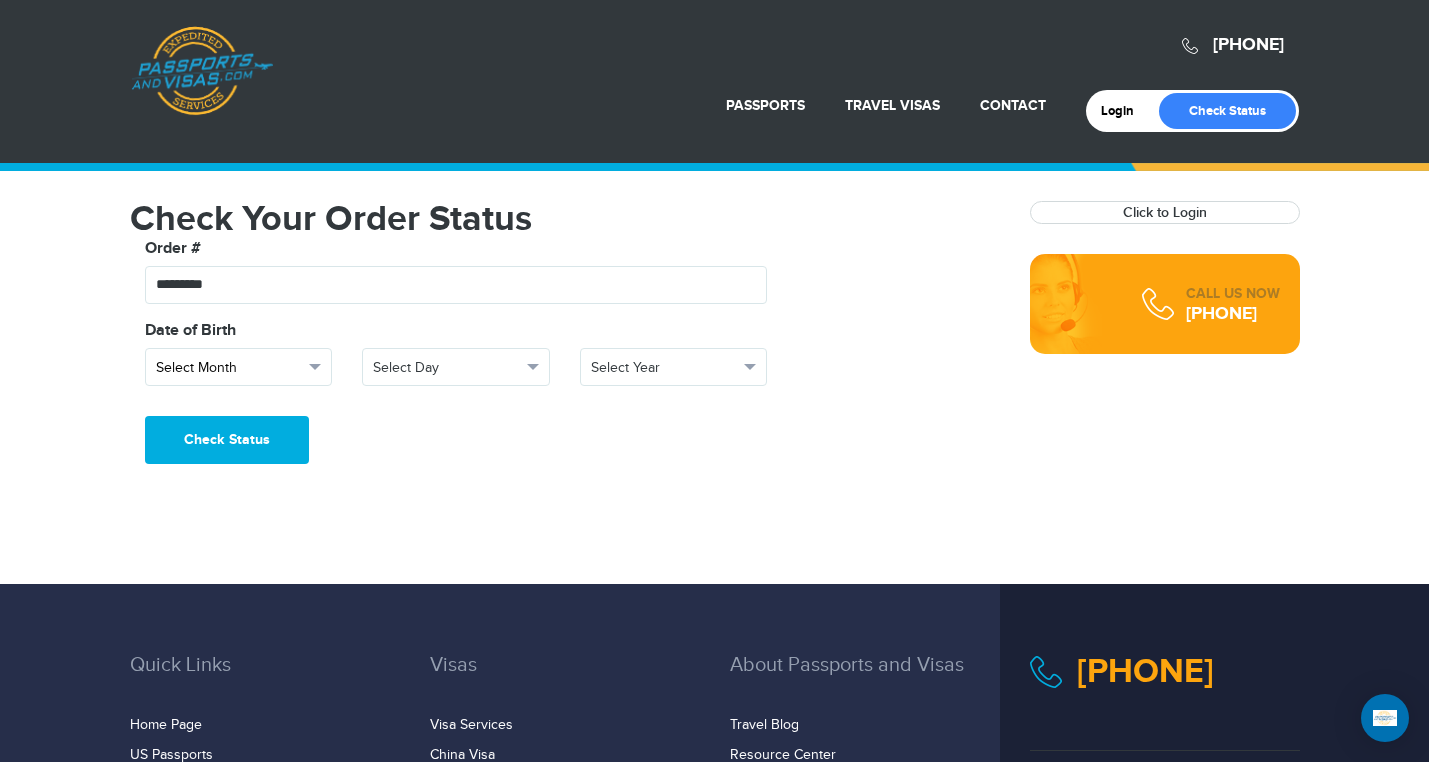click at bounding box center [315, 367] 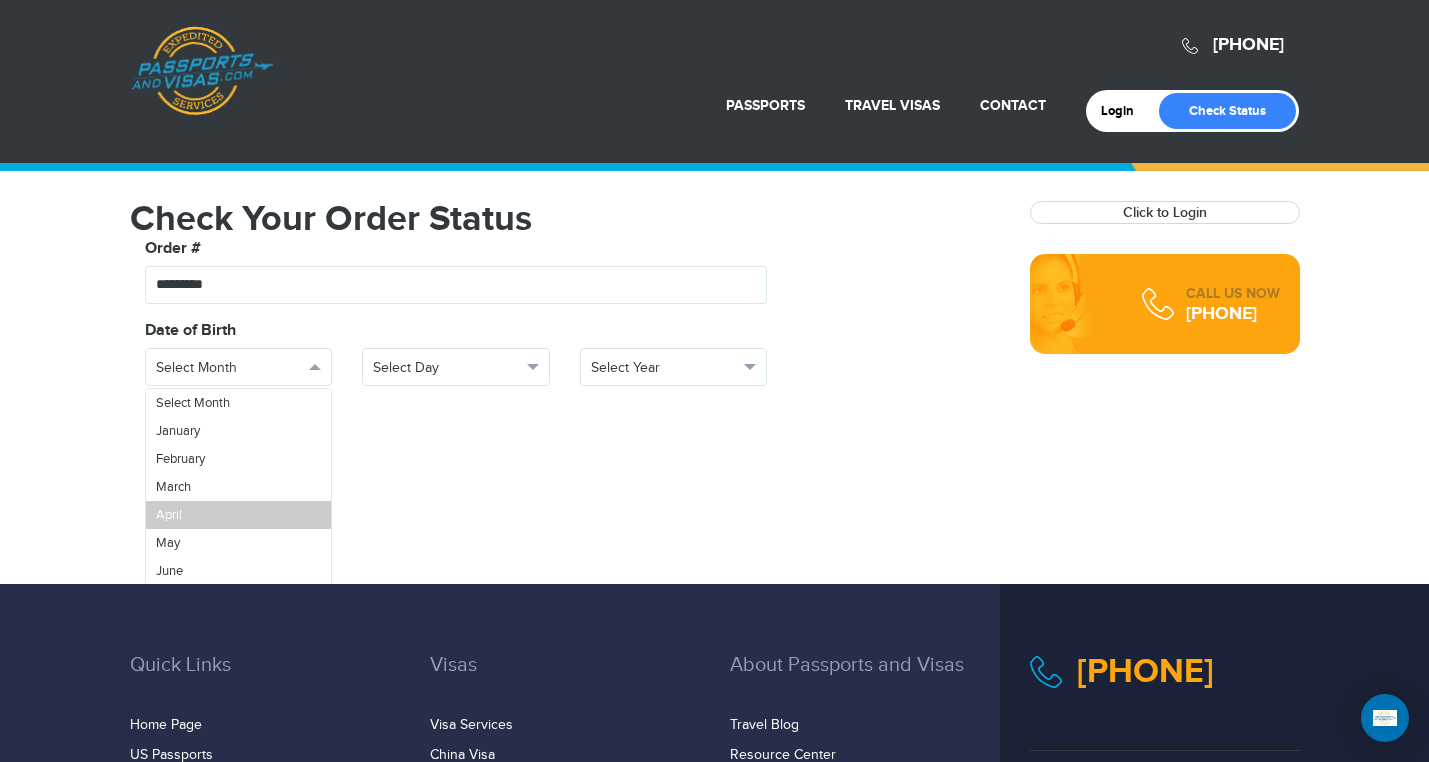 click on "April" at bounding box center (239, 515) 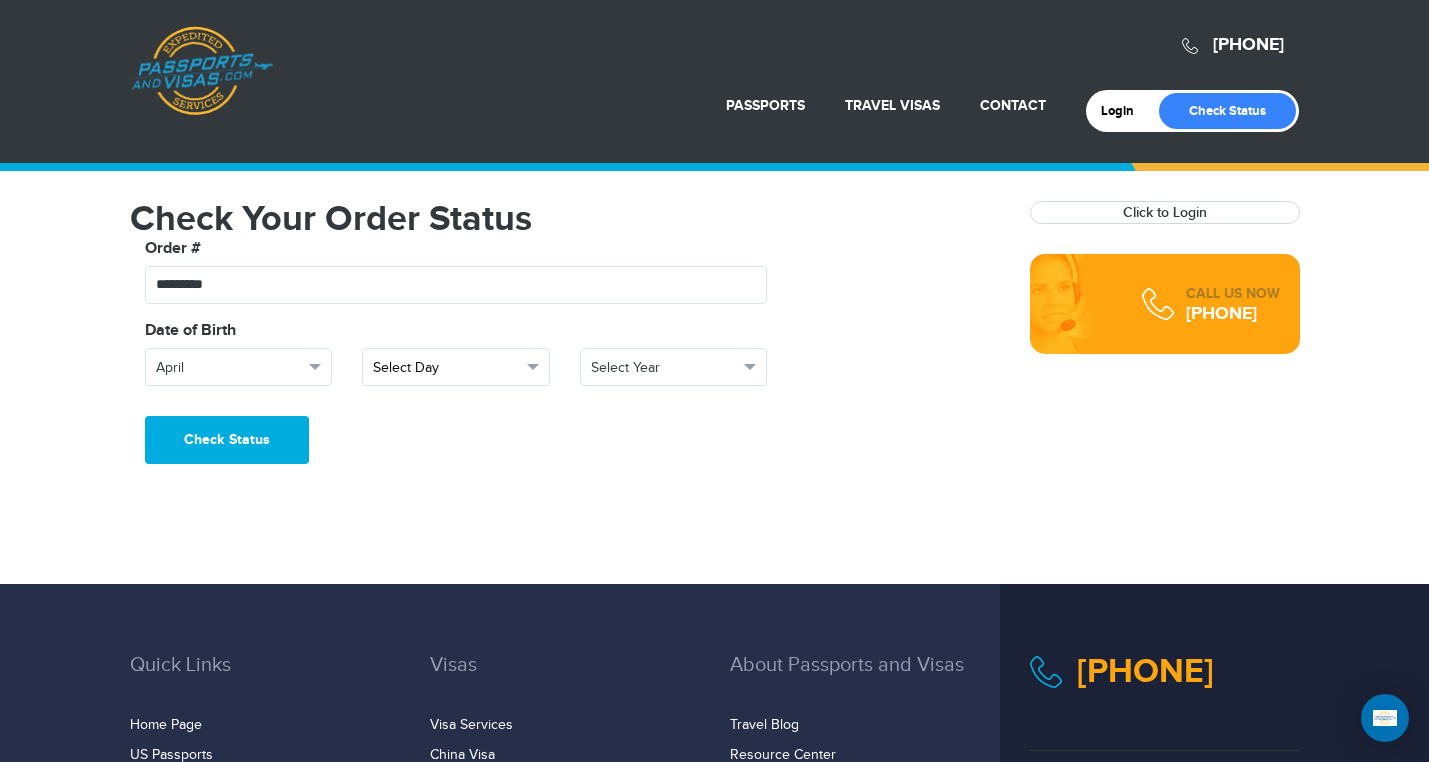click on "Select Day" at bounding box center (447, 368) 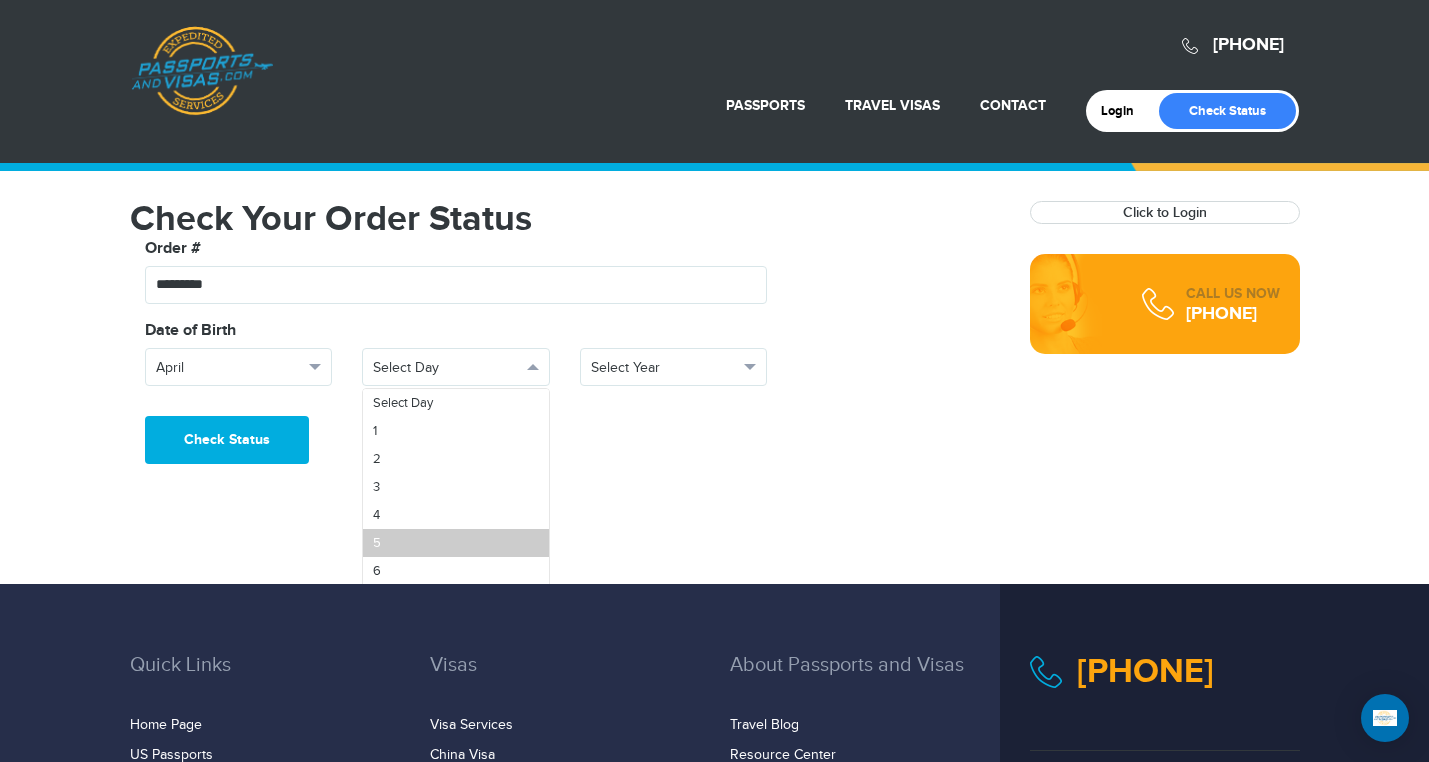 click on "5" at bounding box center [456, 543] 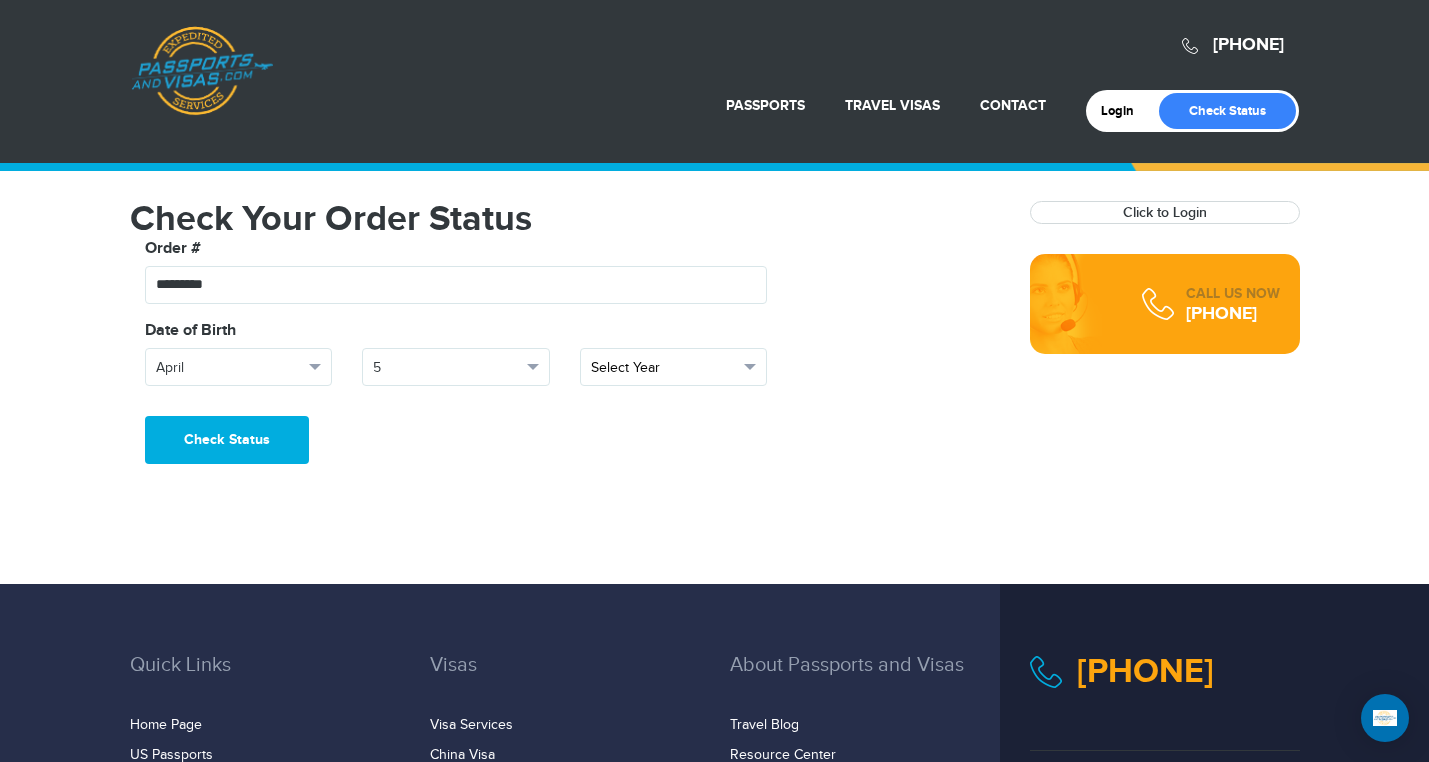 click at bounding box center (750, 367) 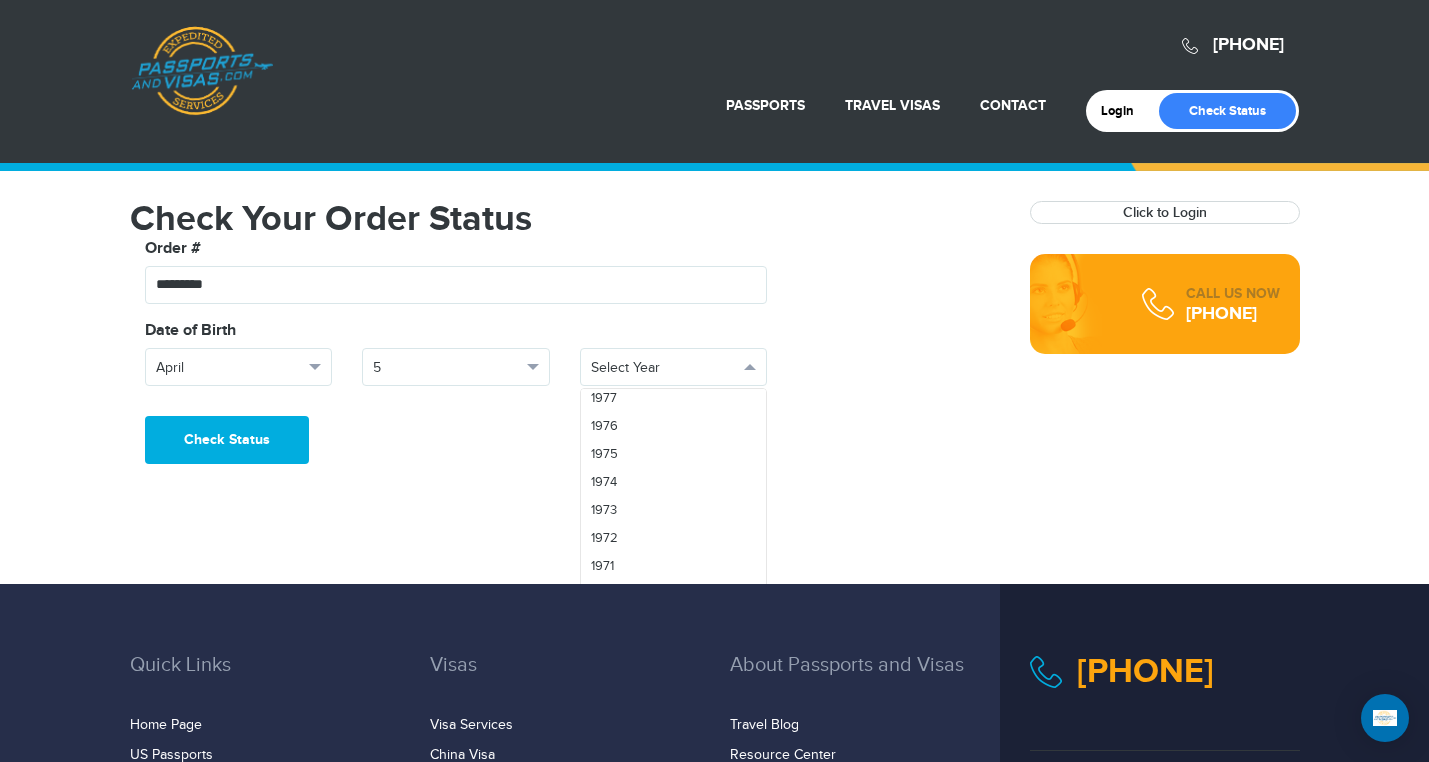 scroll, scrollTop: 1375, scrollLeft: 0, axis: vertical 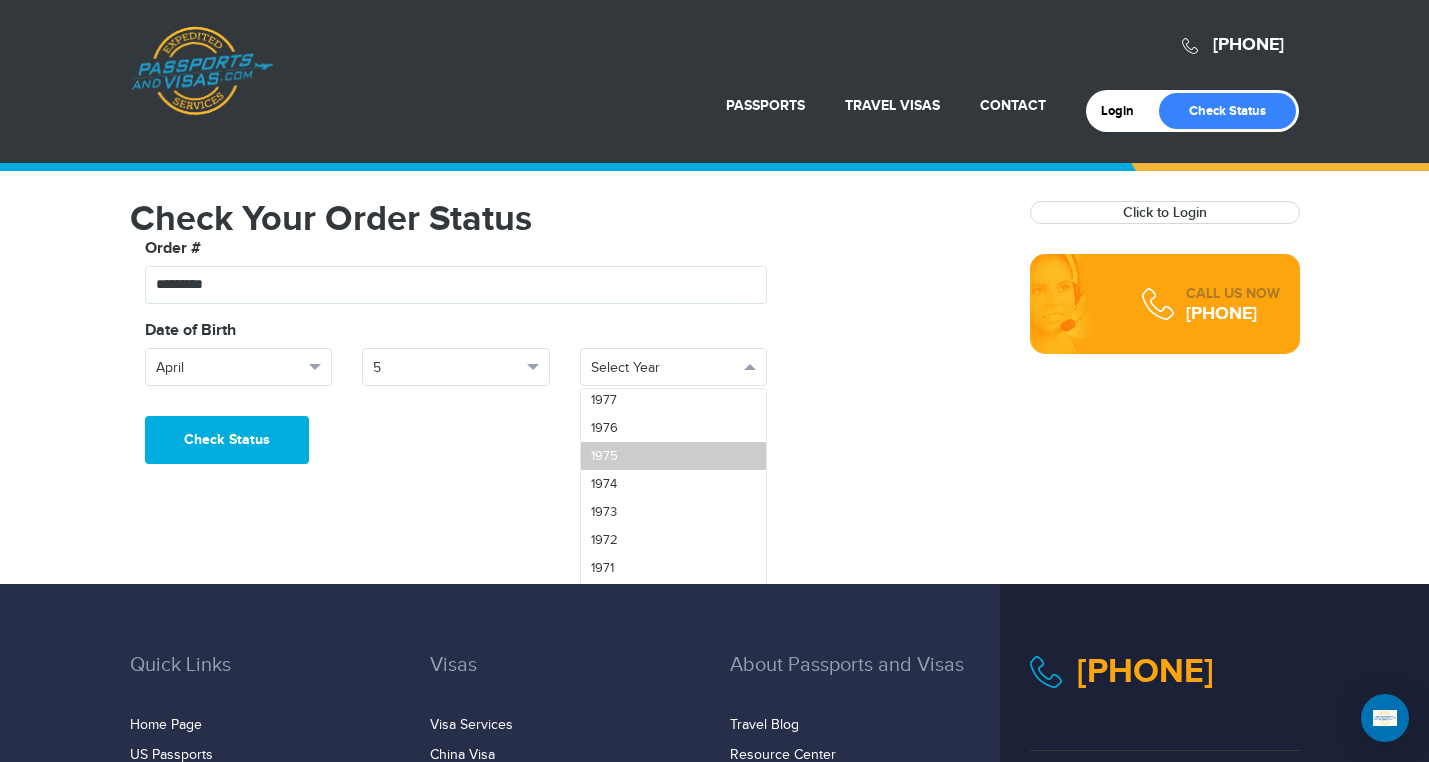 click on "1975" at bounding box center (674, 456) 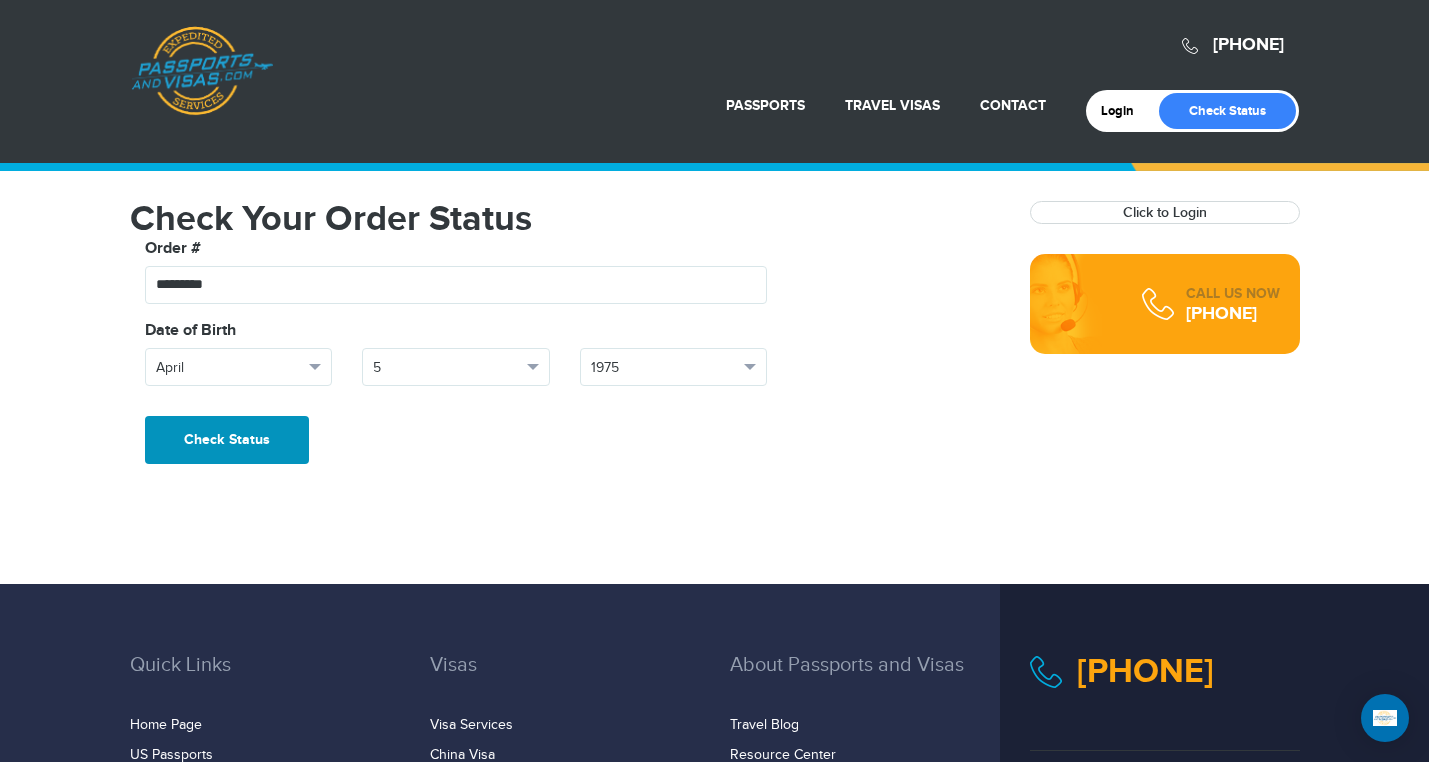 click on "Check Status" at bounding box center (227, 440) 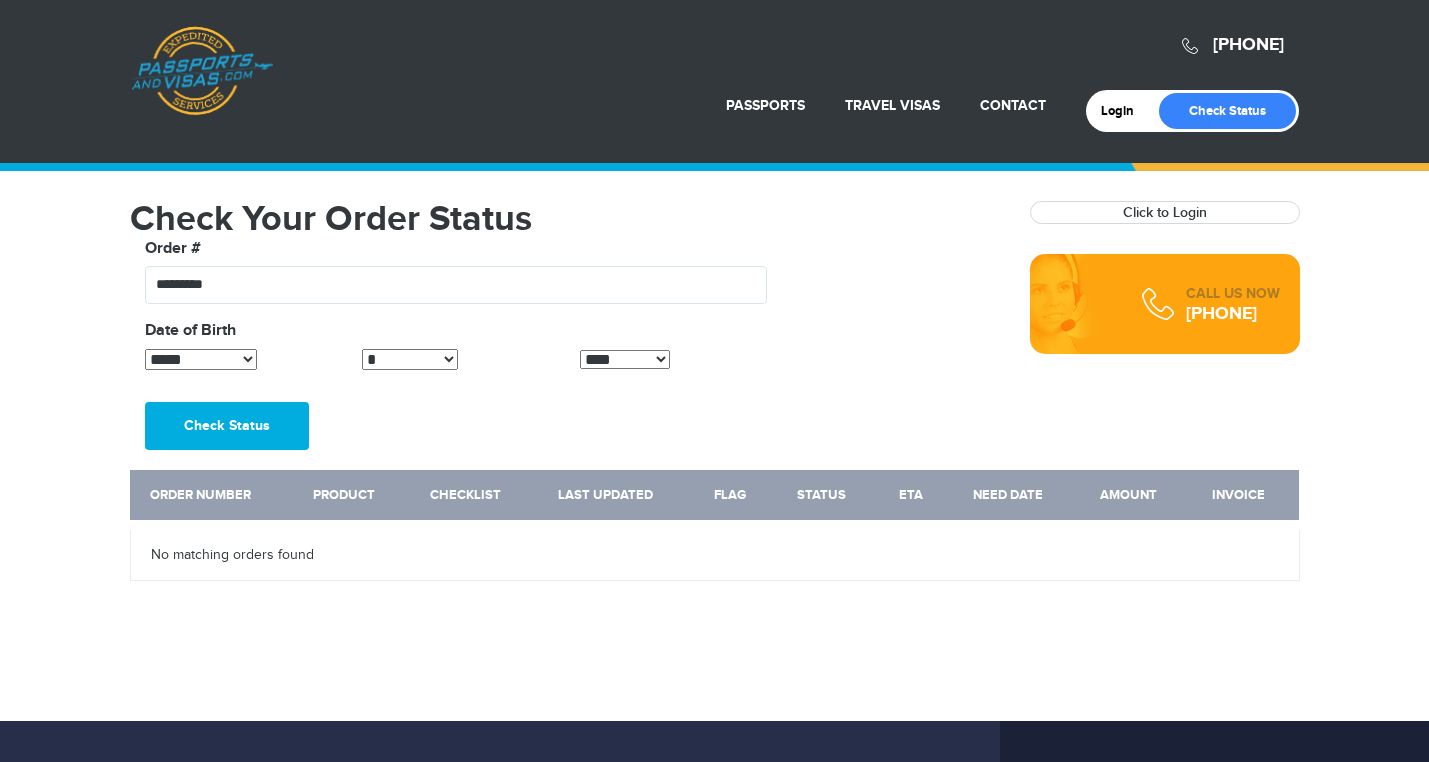 scroll, scrollTop: 0, scrollLeft: 0, axis: both 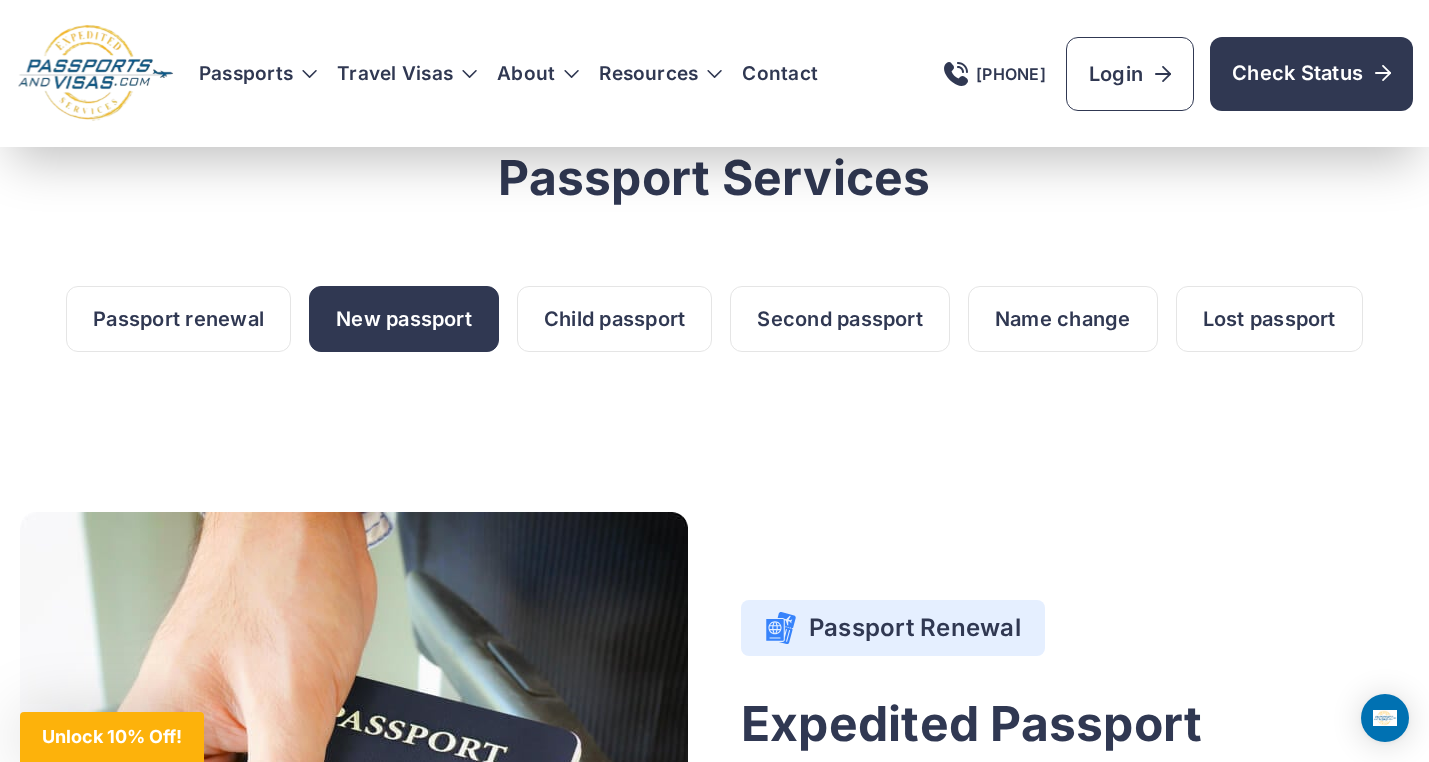 click on "New passport" at bounding box center (404, 319) 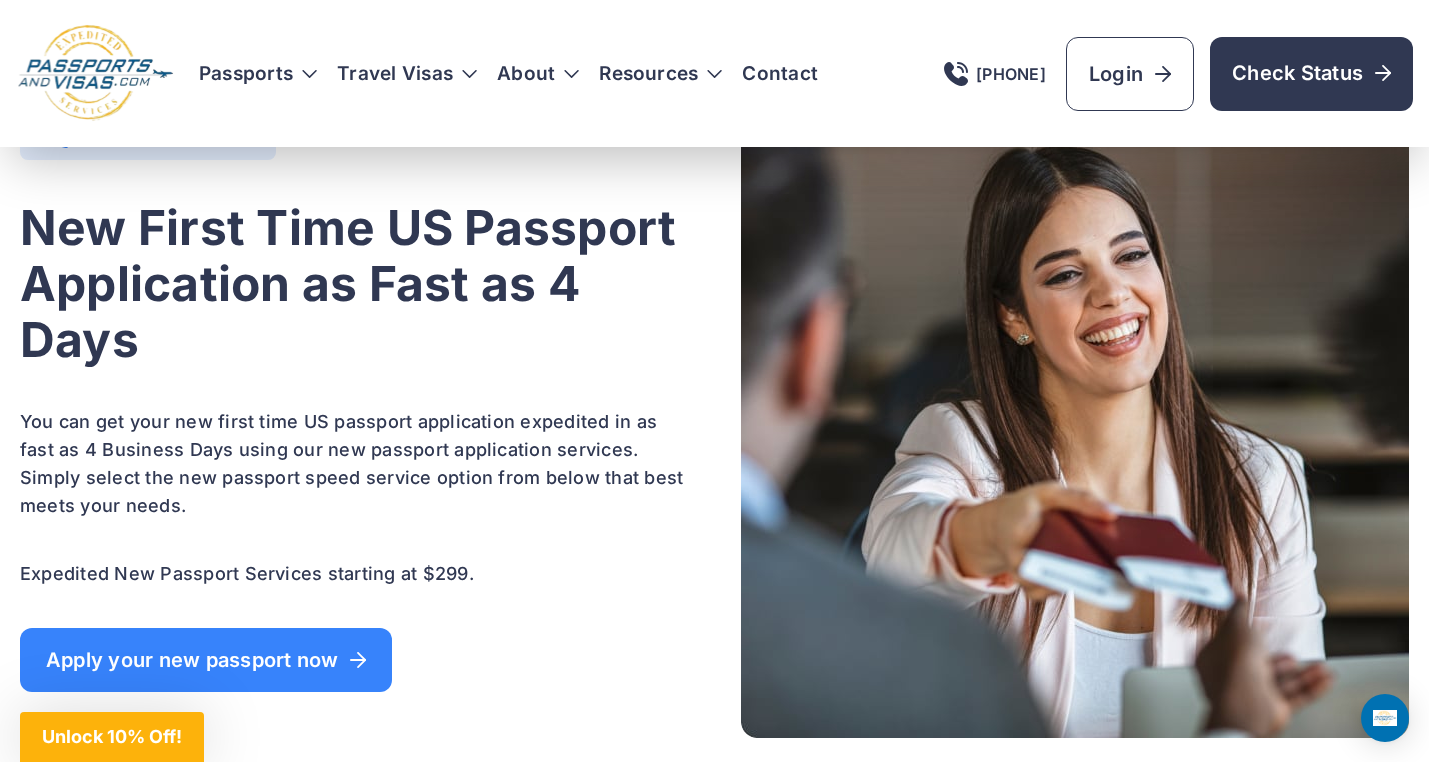 scroll, scrollTop: 2140, scrollLeft: 0, axis: vertical 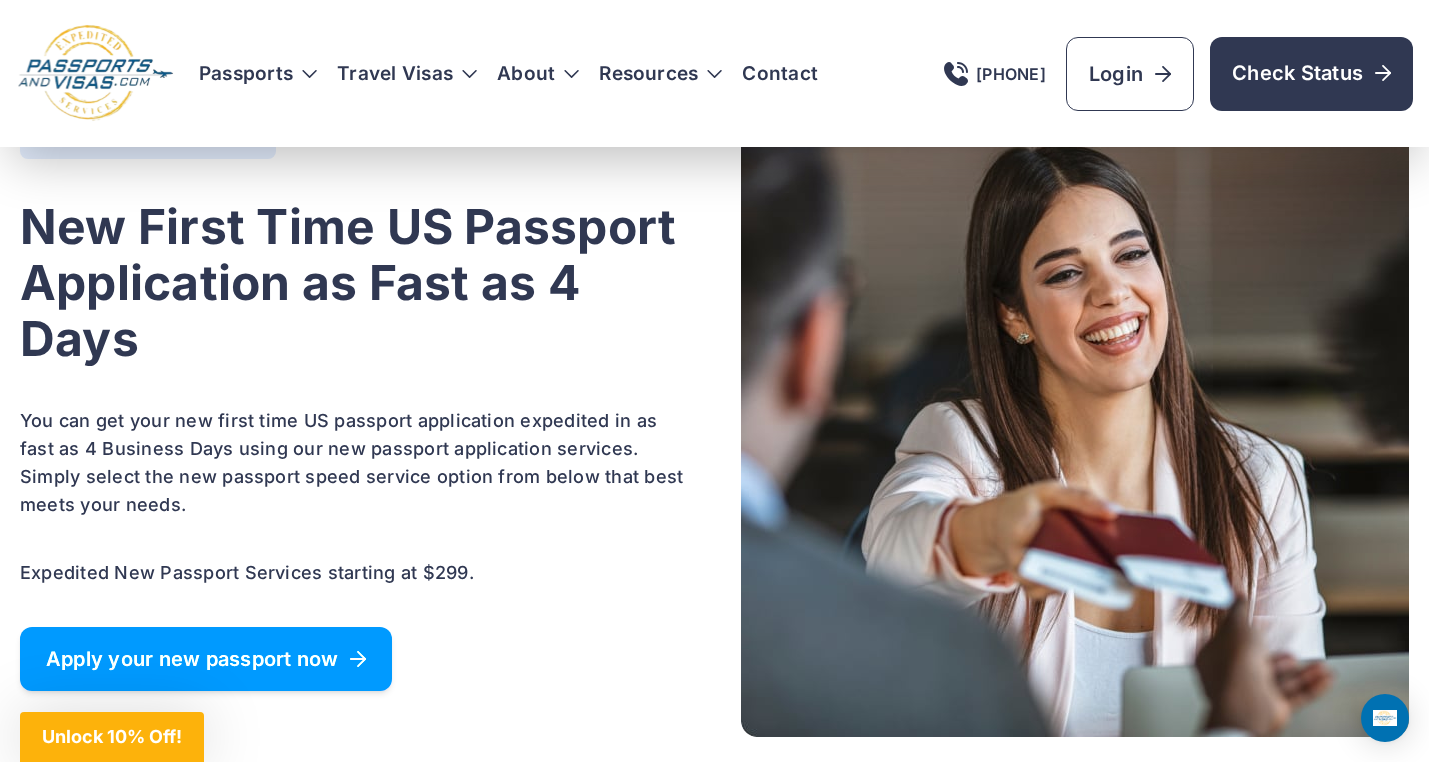 click on "Apply your new passport now" at bounding box center [206, 659] 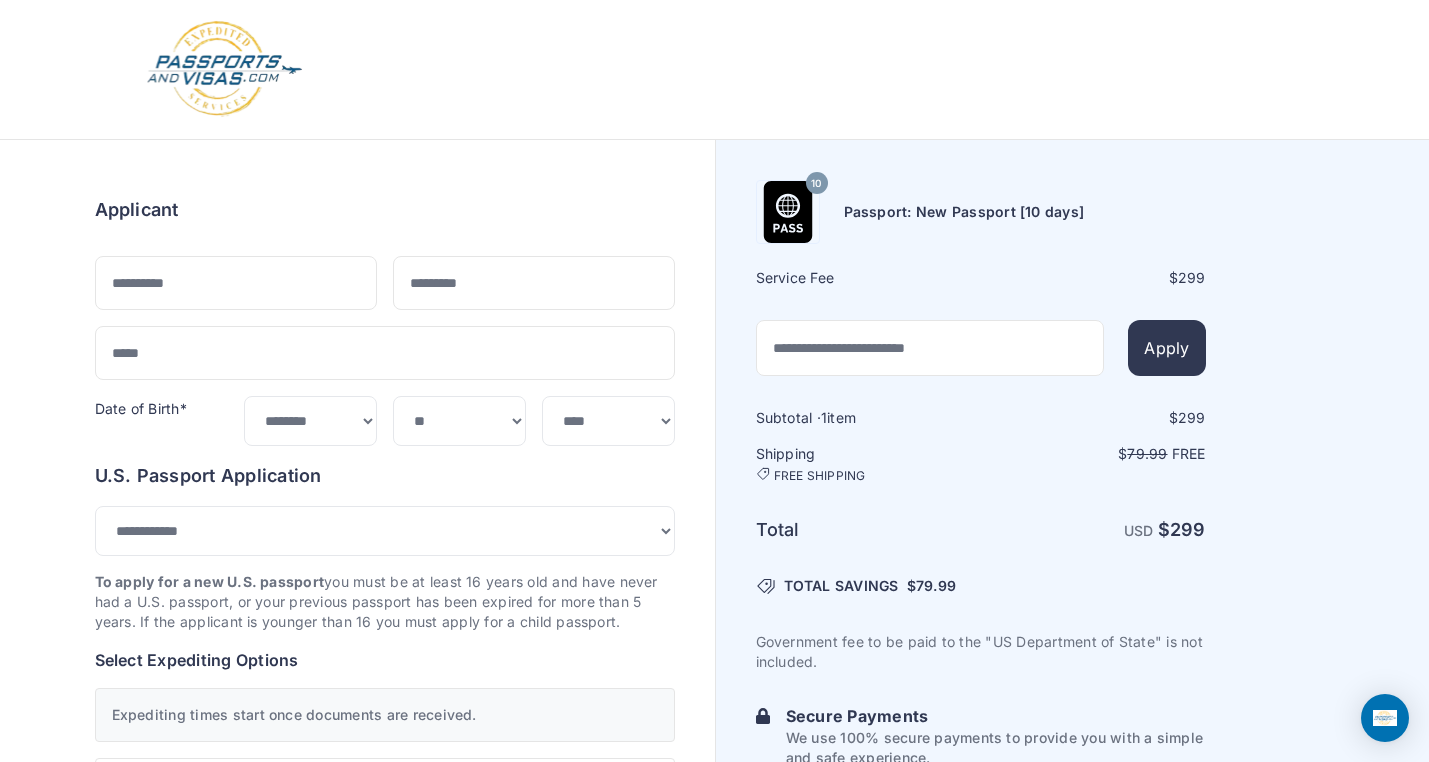 select on "**" 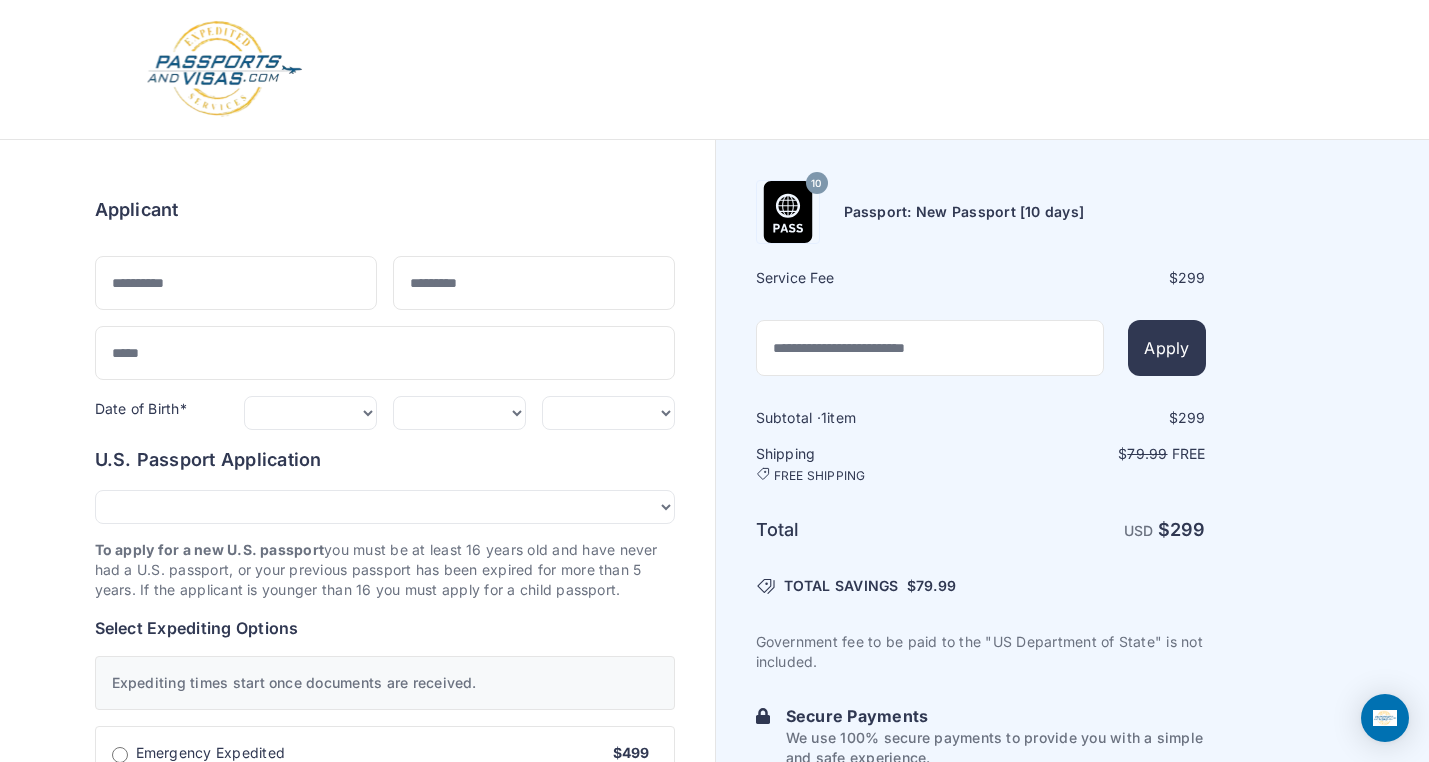 scroll, scrollTop: 0, scrollLeft: 0, axis: both 